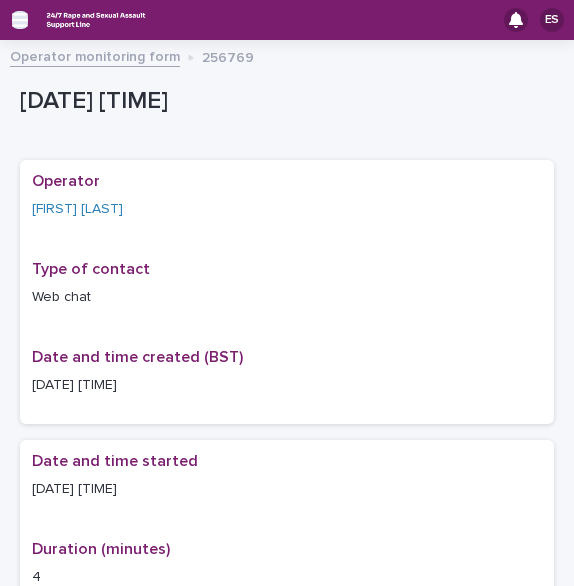 scroll, scrollTop: 0, scrollLeft: 0, axis: both 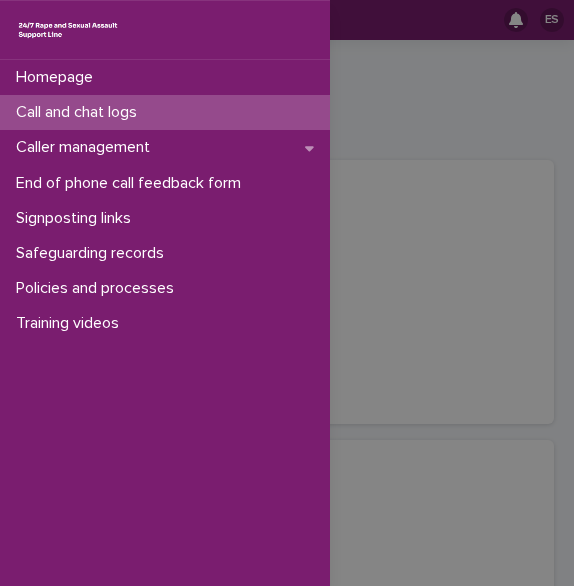 click on "Call and chat logs" at bounding box center [80, 112] 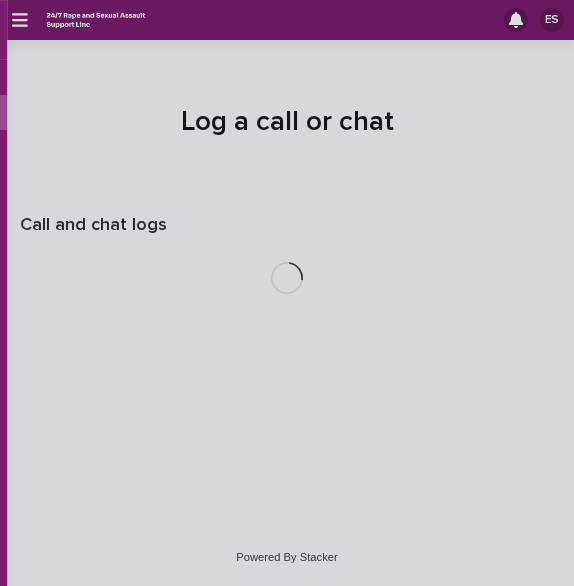 scroll, scrollTop: 0, scrollLeft: 0, axis: both 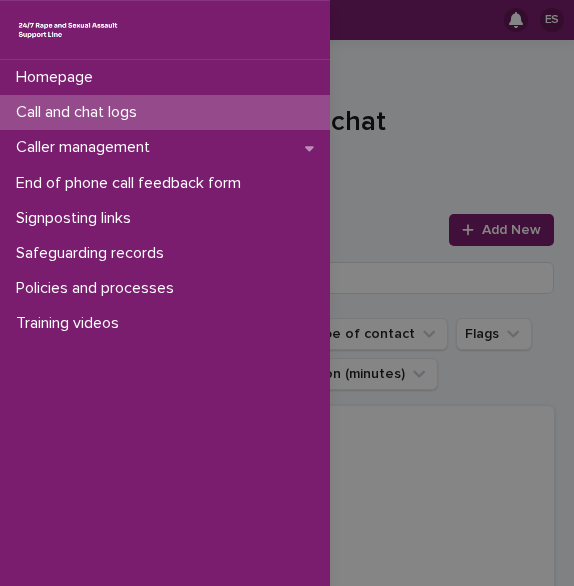 click on "Homepage Call and chat logs Caller management End of phone call feedback form Signposting links Safeguarding records Policies and processes Training videos" at bounding box center [287, 293] 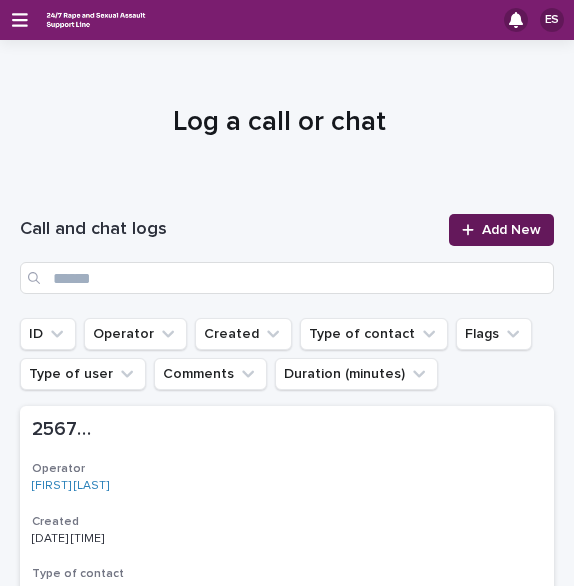 click on "Add New" at bounding box center [501, 230] 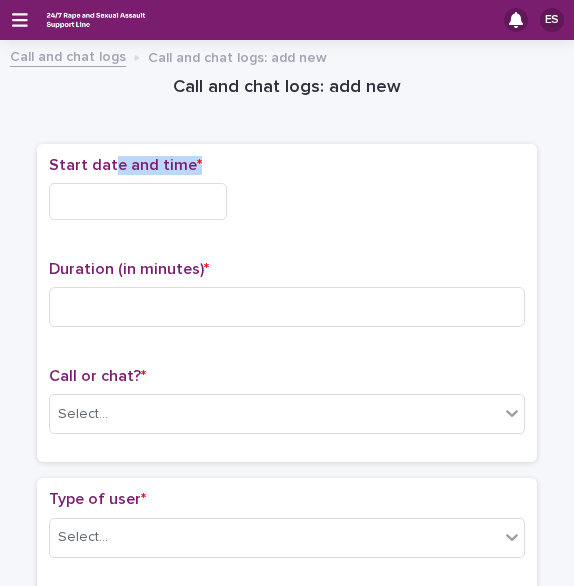 drag, startPoint x: 100, startPoint y: 172, endPoint x: 110, endPoint y: 208, distance: 37.363083 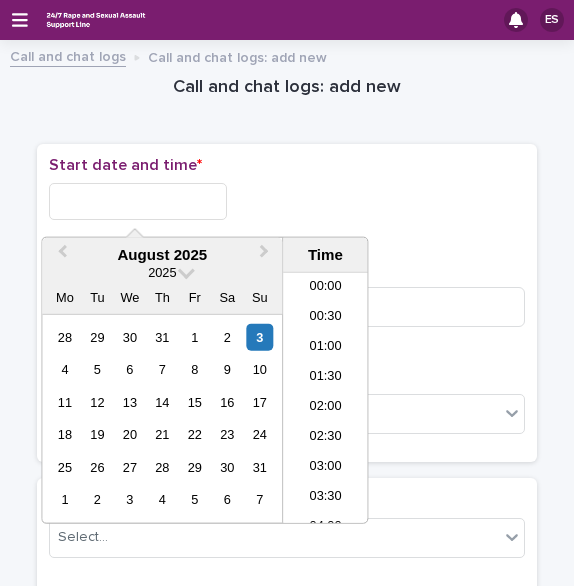 click at bounding box center [138, 201] 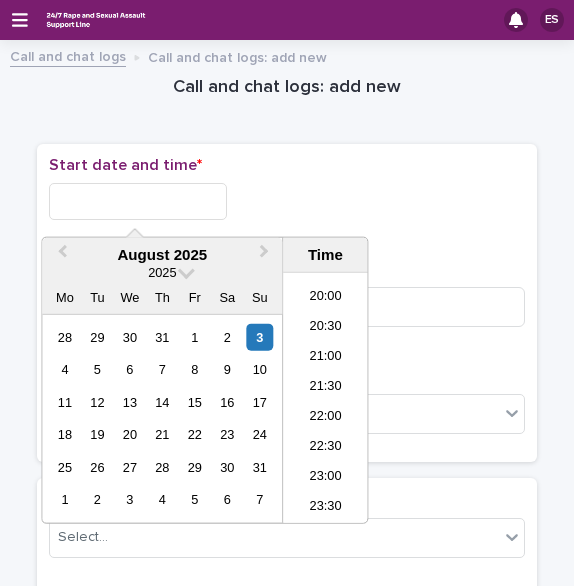 click at bounding box center (138, 201) 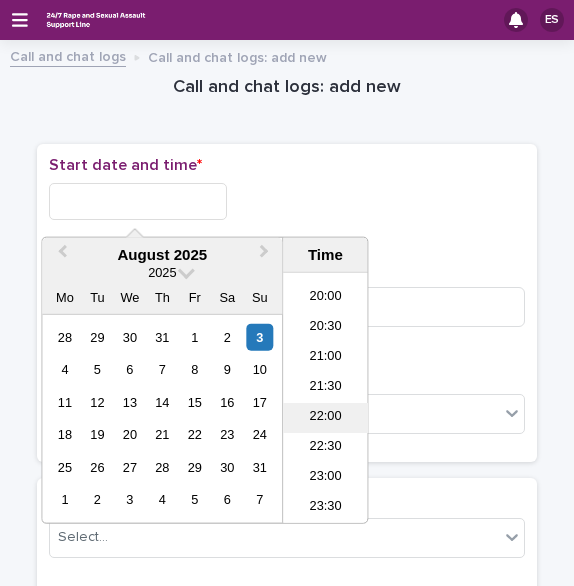 click on "22:00" at bounding box center (325, 418) 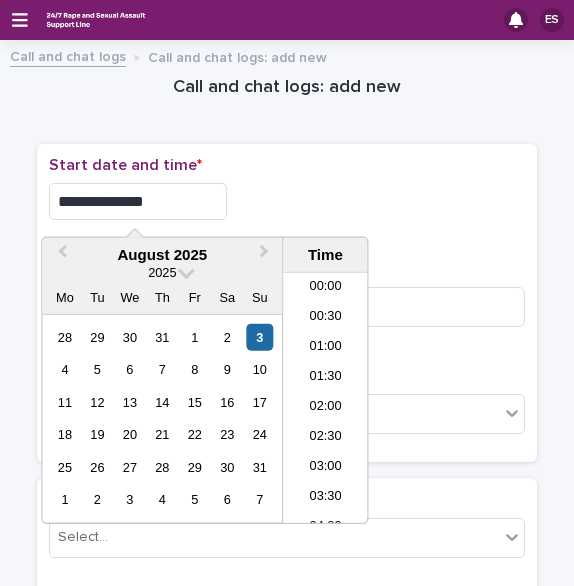 click on "**********" at bounding box center (138, 201) 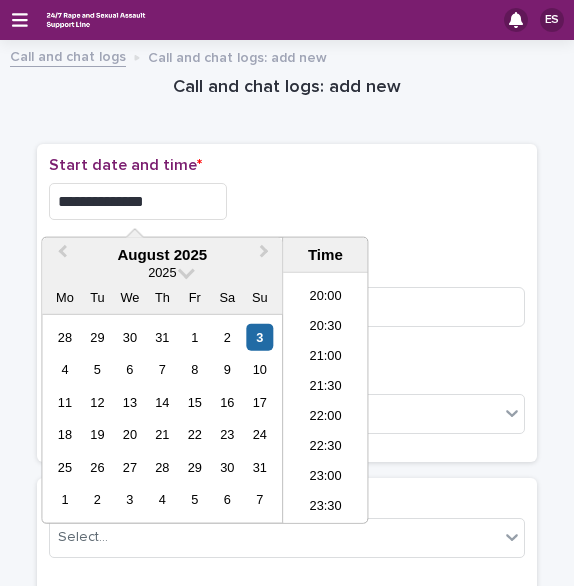 type on "**********" 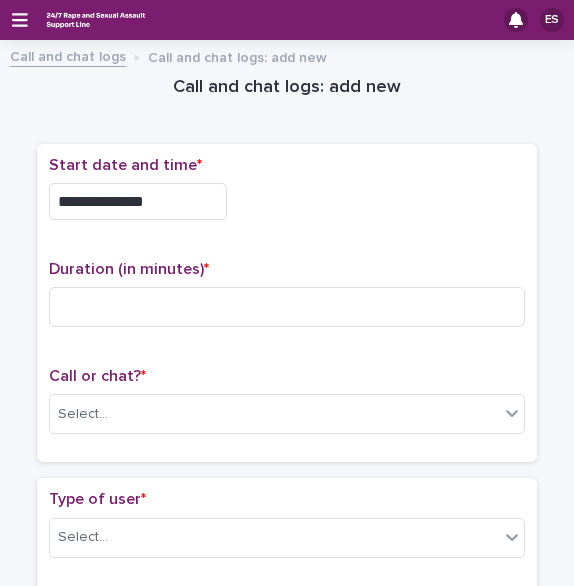 click on "Start date and time *" at bounding box center [287, 165] 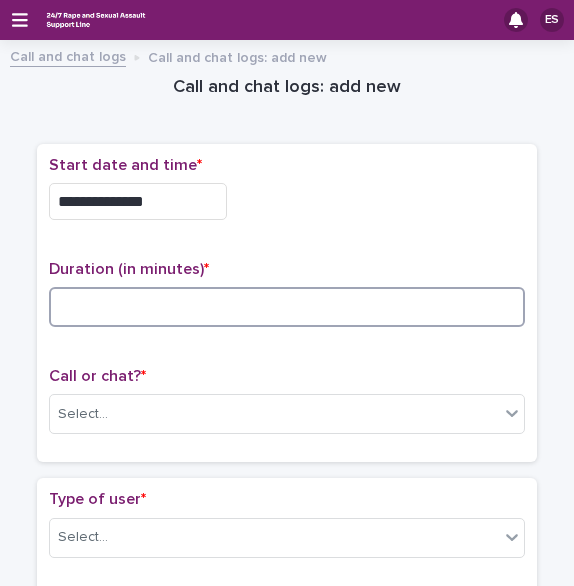 click at bounding box center (287, 307) 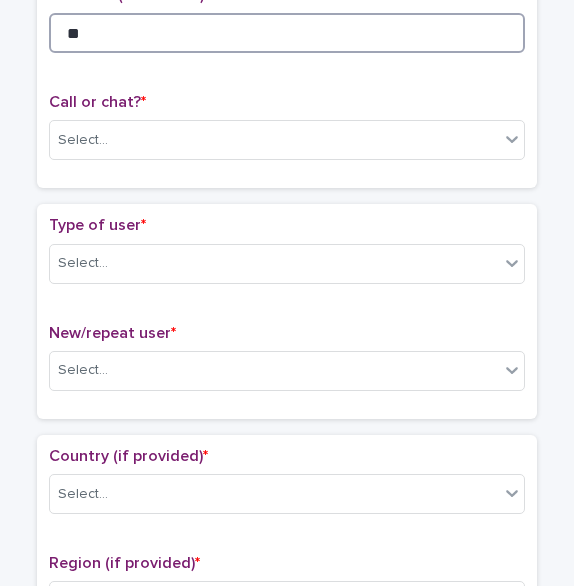 scroll, scrollTop: 279, scrollLeft: 0, axis: vertical 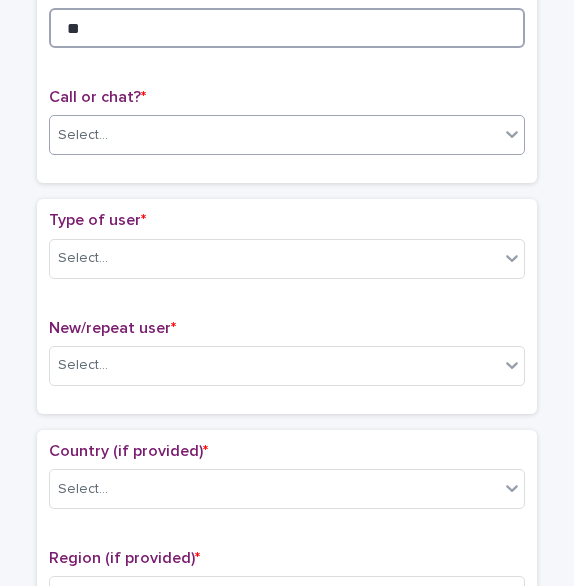 type on "**" 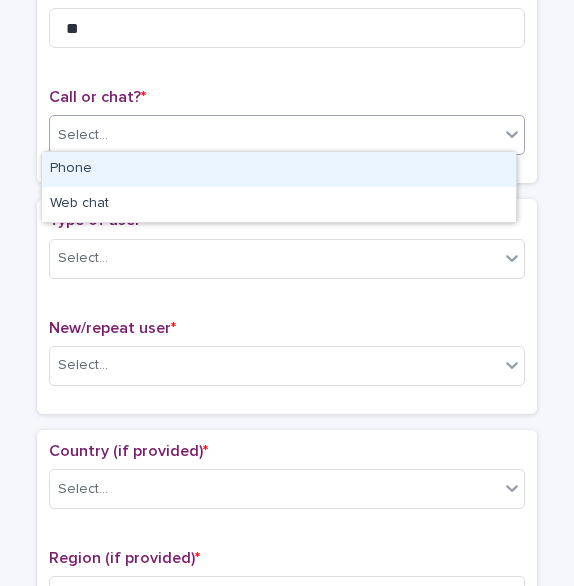 click on "Select..." at bounding box center (83, 135) 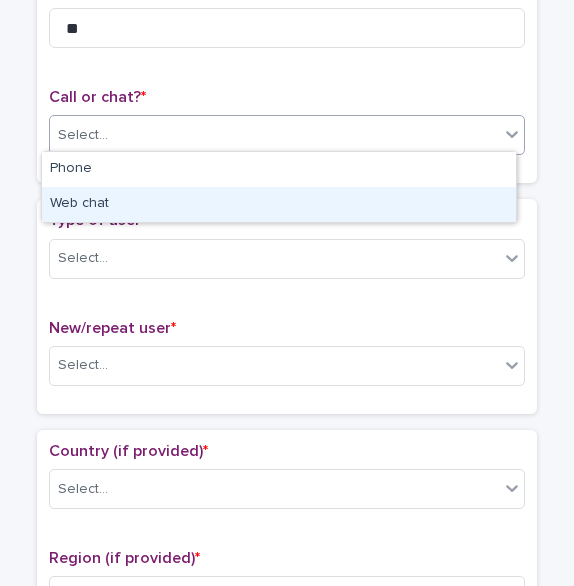 click on "Web chat" at bounding box center [279, 204] 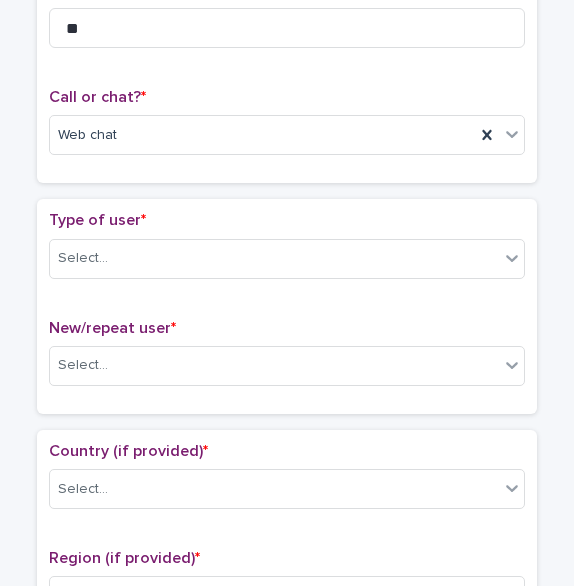 click on "Type of user * Select..." at bounding box center [287, 252] 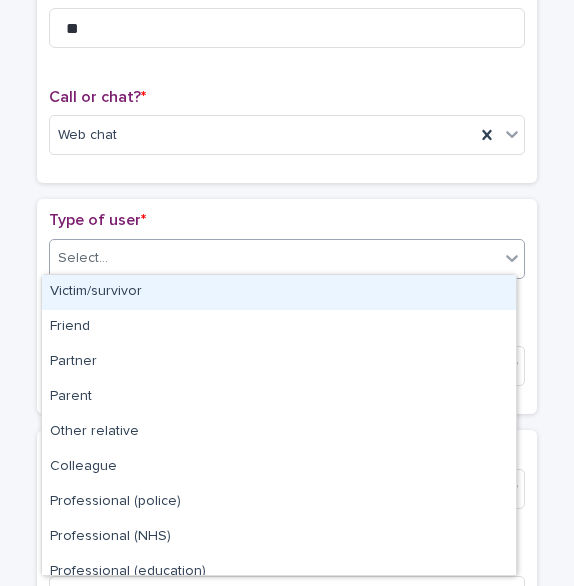 click on "Select..." at bounding box center [274, 258] 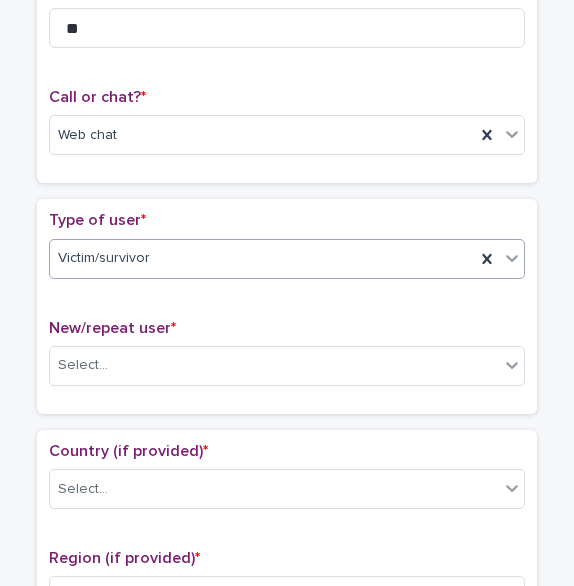 scroll, scrollTop: 459, scrollLeft: 0, axis: vertical 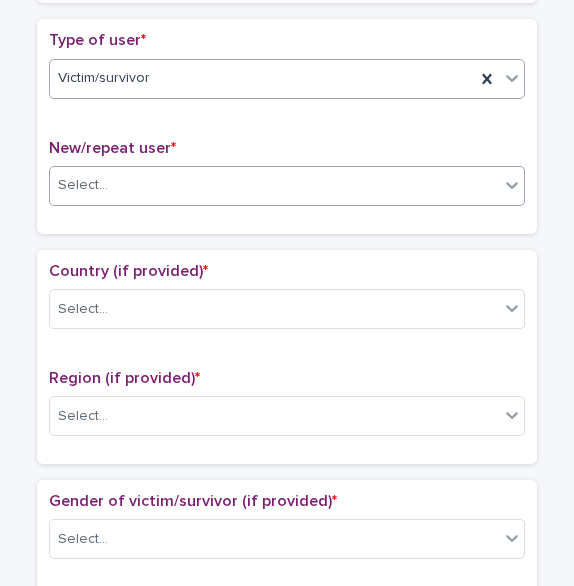 click on "Select..." at bounding box center (83, 185) 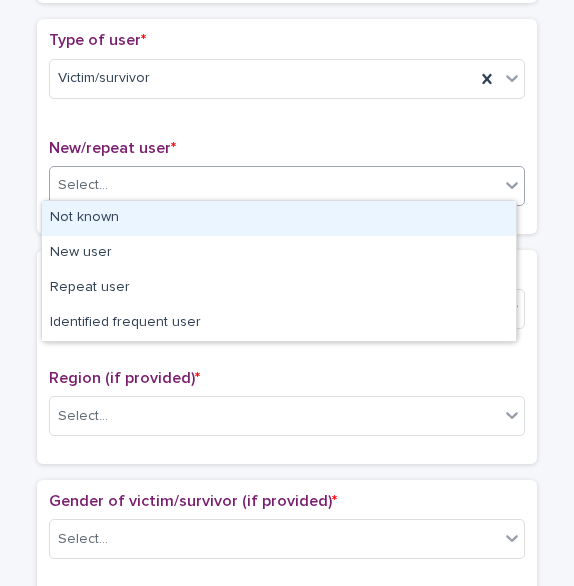 click on "Not known" at bounding box center (279, 218) 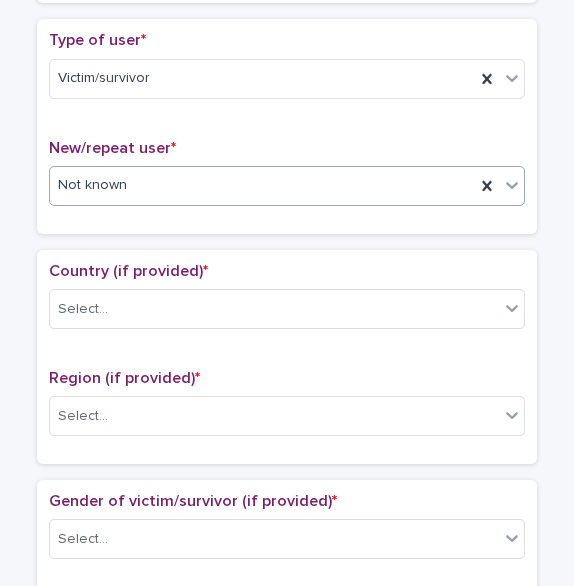 scroll, scrollTop: 539, scrollLeft: 0, axis: vertical 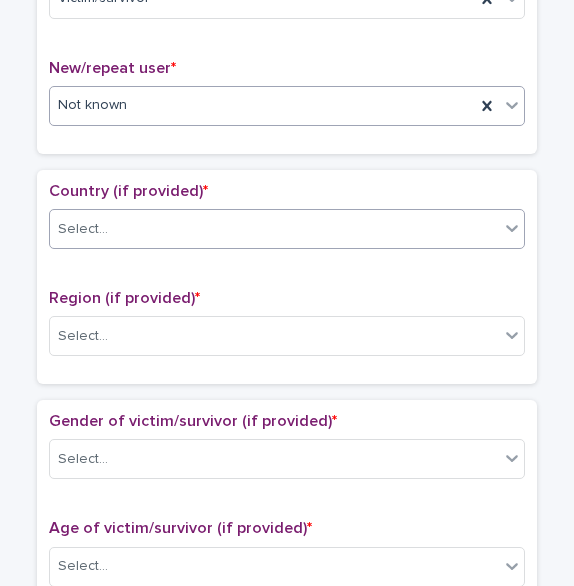 click on "Select..." at bounding box center (274, 229) 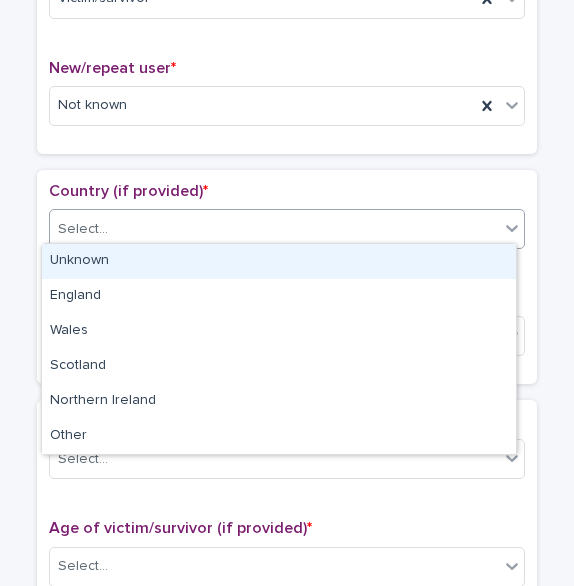 click on "Unknown" at bounding box center [279, 261] 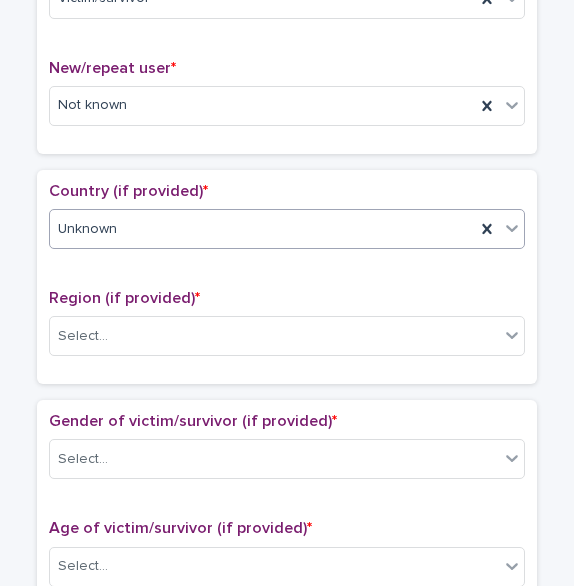 scroll, scrollTop: 706, scrollLeft: 0, axis: vertical 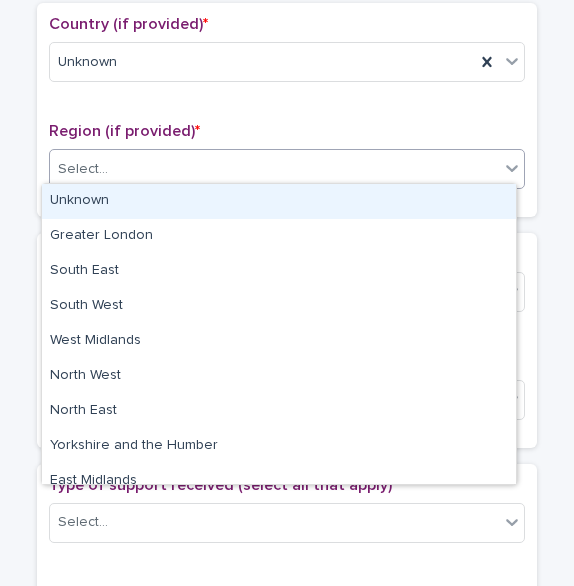 click on "Select..." at bounding box center [83, 169] 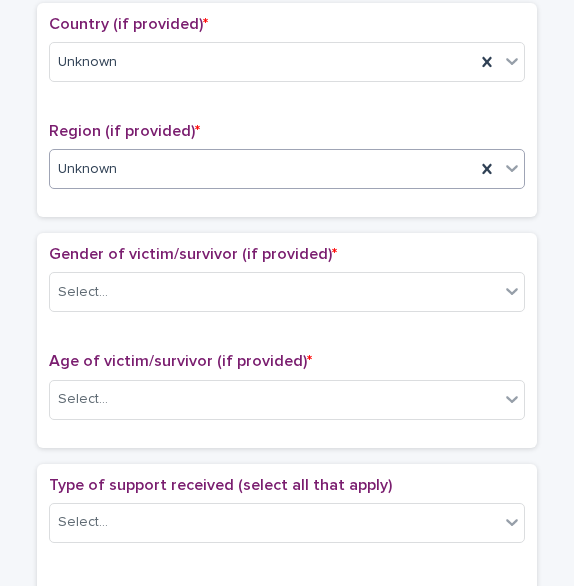 scroll, scrollTop: 840, scrollLeft: 0, axis: vertical 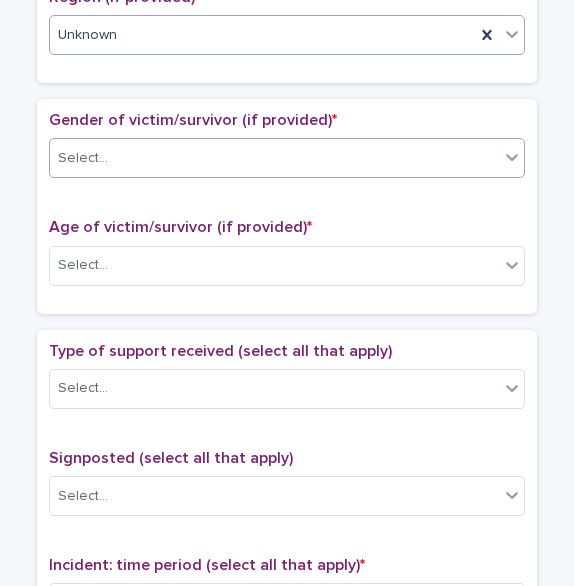 click on "Select..." at bounding box center [274, 158] 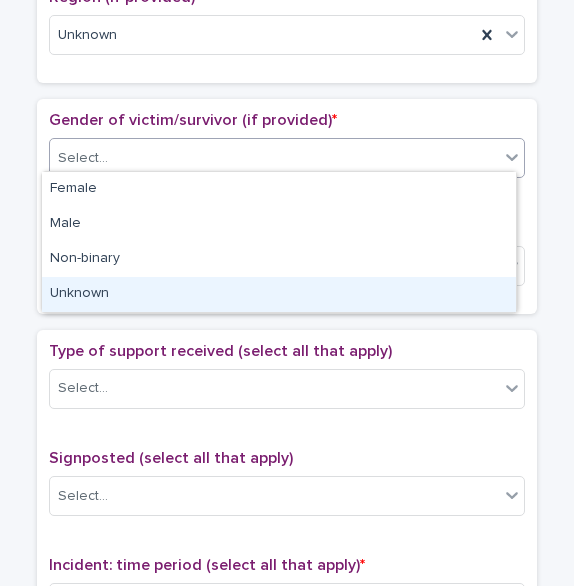 click on "Unknown" at bounding box center [279, 294] 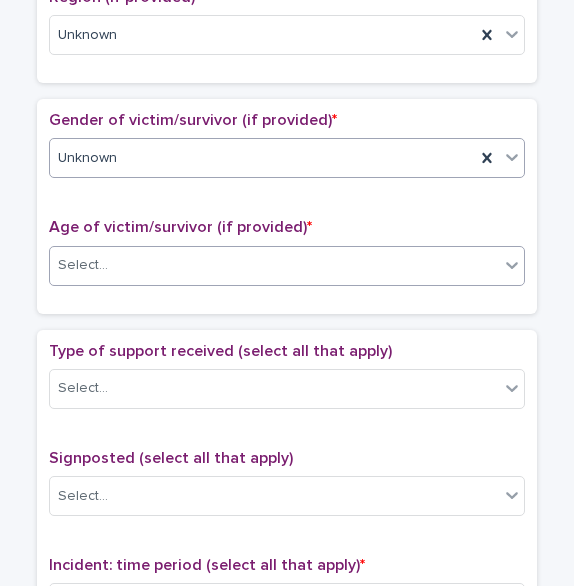click on "Select..." at bounding box center (274, 265) 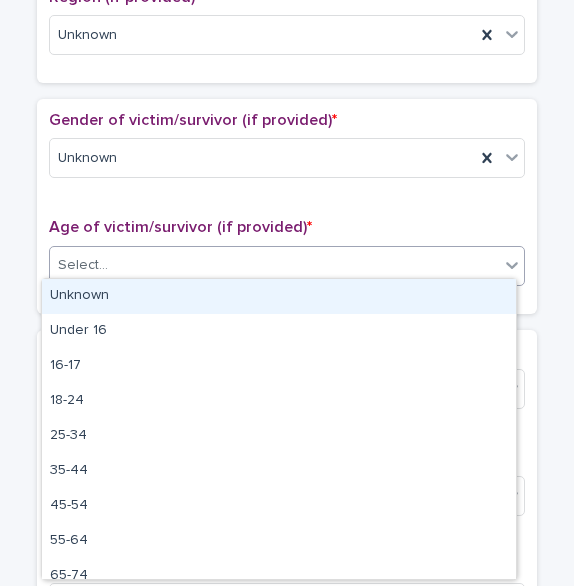 click on "Unknown" at bounding box center (279, 296) 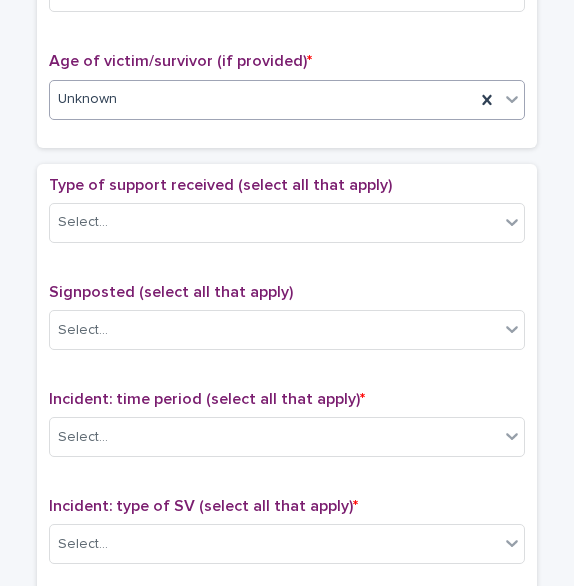 scroll, scrollTop: 1007, scrollLeft: 0, axis: vertical 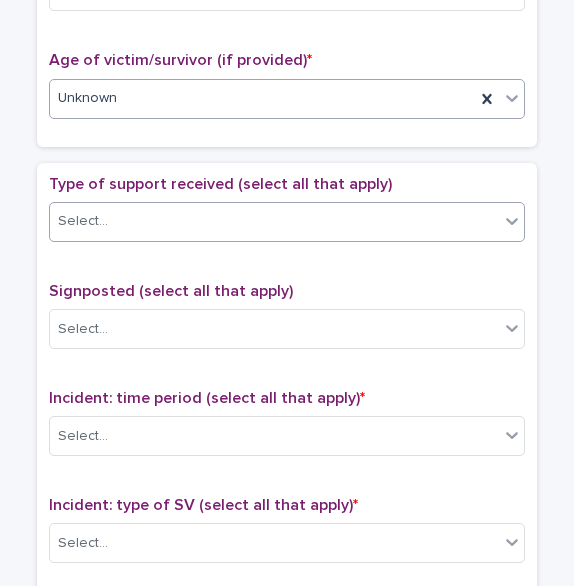 click on "Select..." at bounding box center (274, 221) 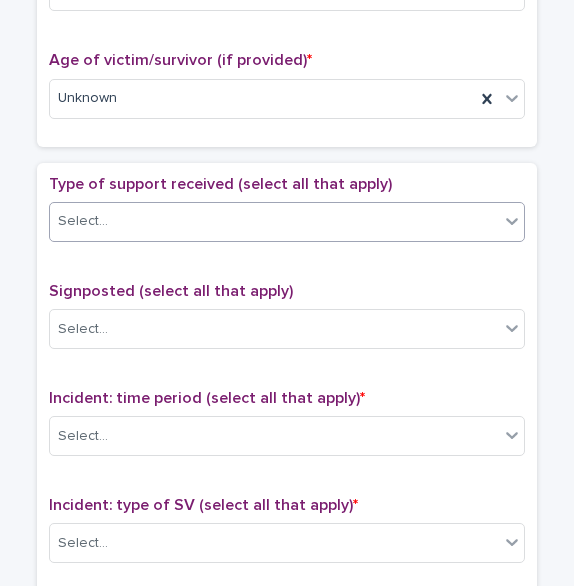 click on "Select..." at bounding box center [274, 221] 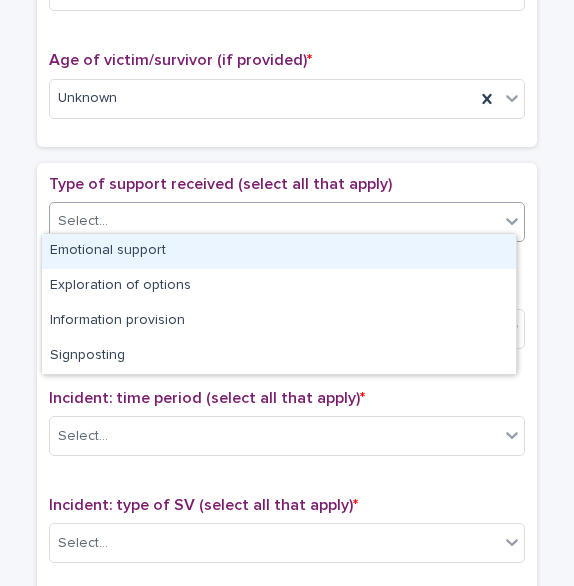 click on "Emotional support" at bounding box center [279, 251] 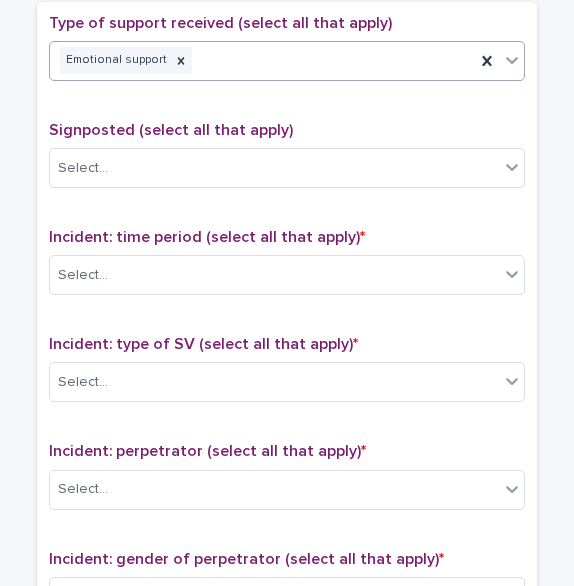 scroll, scrollTop: 1169, scrollLeft: 0, axis: vertical 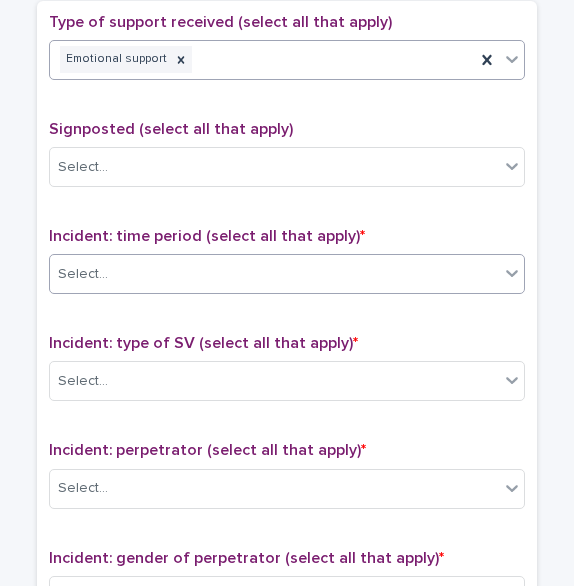click on "Select..." at bounding box center (274, 274) 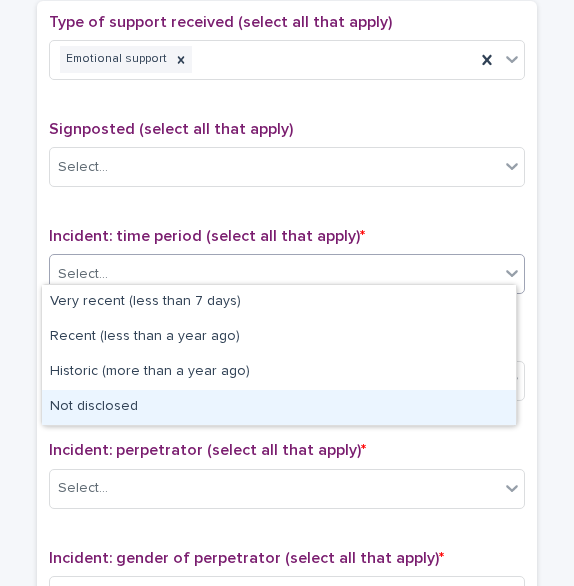 click on "Not disclosed" at bounding box center (279, 407) 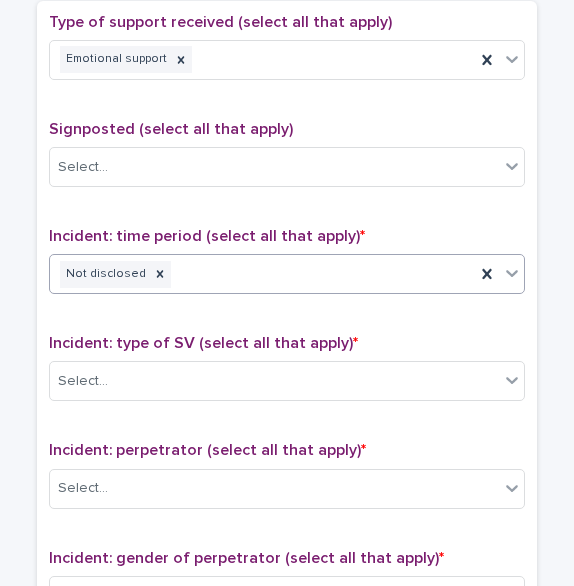 scroll, scrollTop: 1332, scrollLeft: 0, axis: vertical 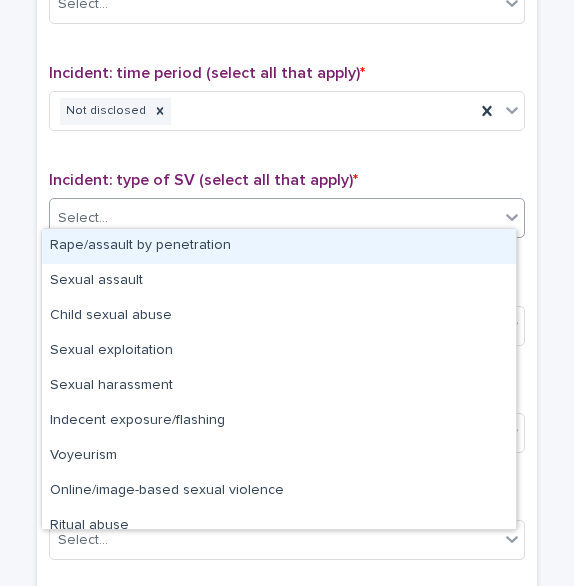 click on "Select..." at bounding box center [274, 218] 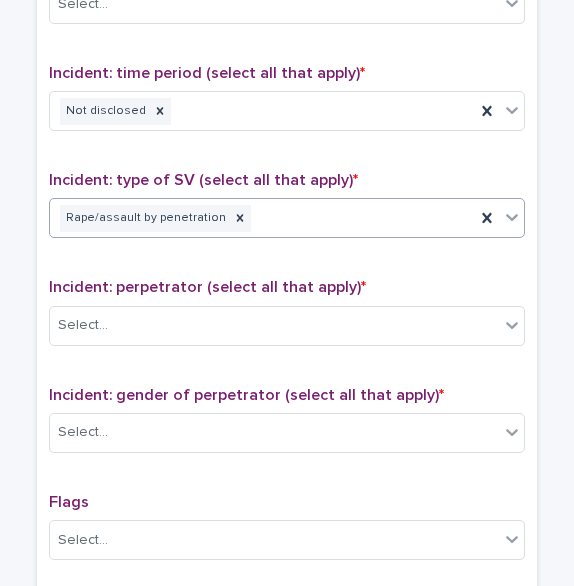 click on "Rape/assault by penetration" at bounding box center (262, 218) 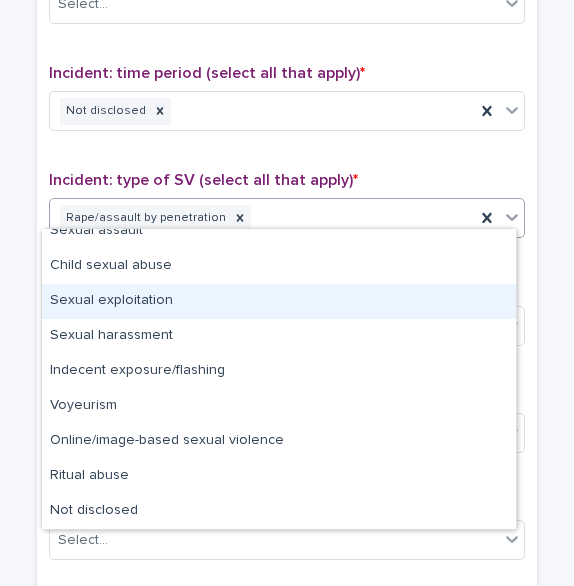 scroll, scrollTop: 0, scrollLeft: 0, axis: both 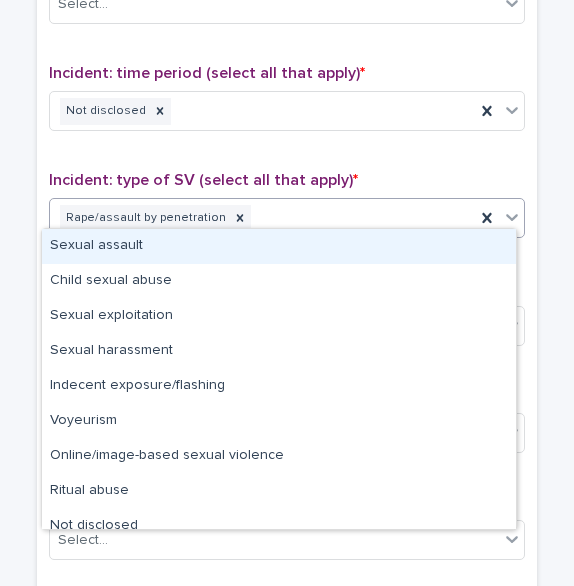 click on "Sexual assault" at bounding box center [279, 246] 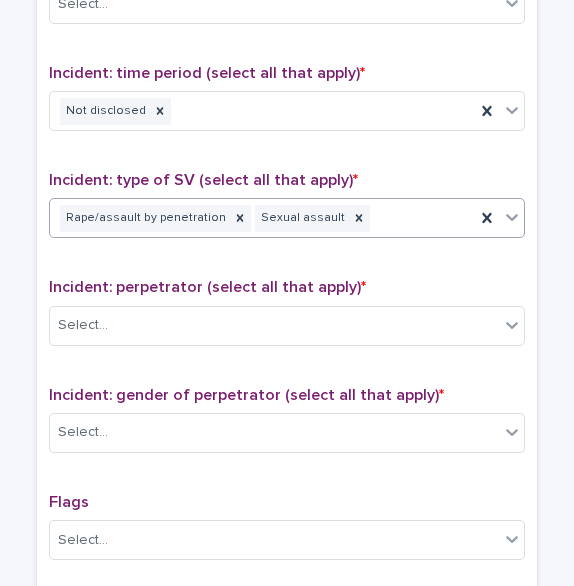 scroll, scrollTop: 1471, scrollLeft: 0, axis: vertical 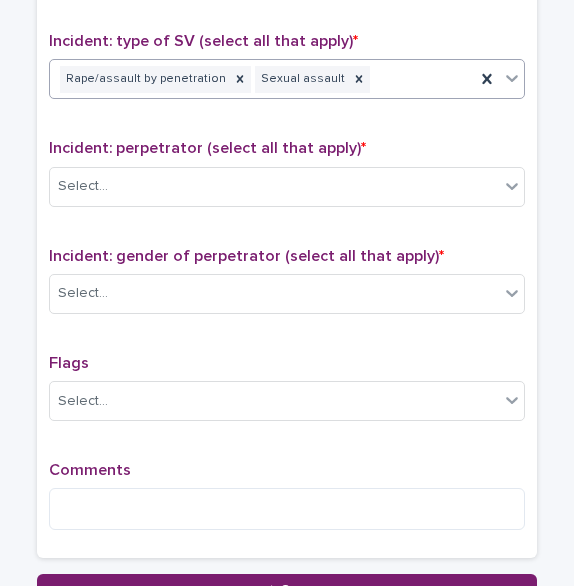 click on "Incident: perpetrator (select all that apply) * Select..." at bounding box center (287, 180) 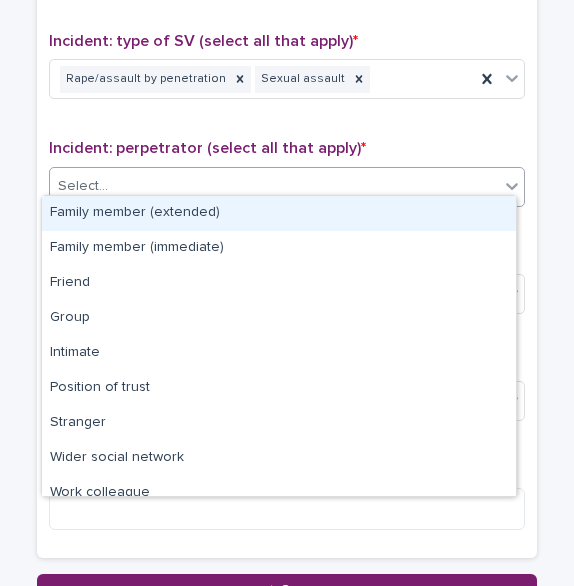 click on "Select..." at bounding box center [274, 186] 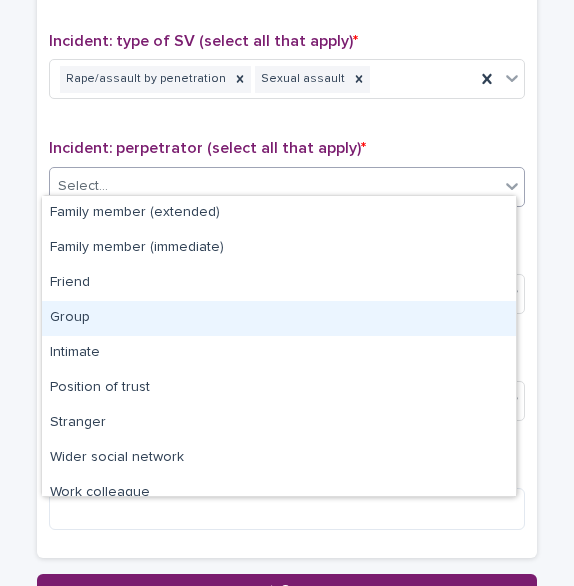 scroll, scrollTop: 85, scrollLeft: 0, axis: vertical 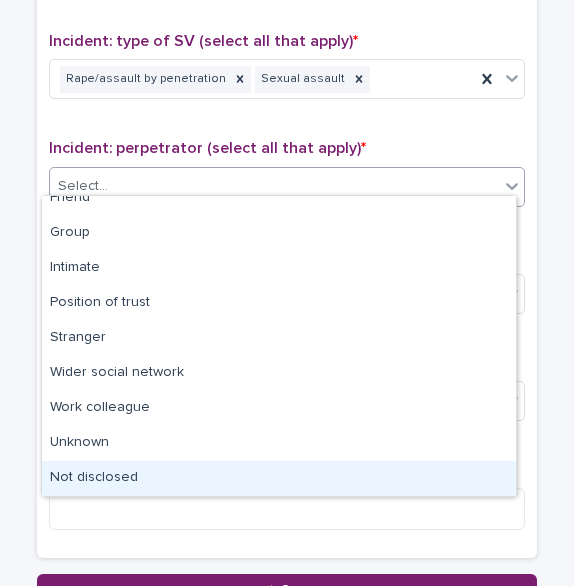 click on "Not disclosed" at bounding box center [279, 478] 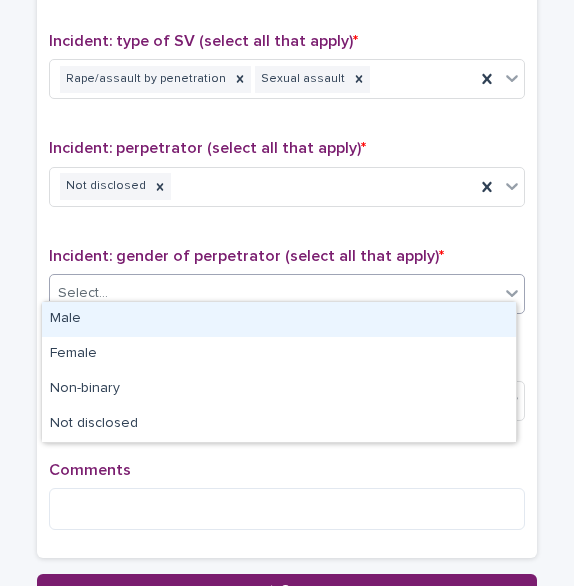 click on "Select..." at bounding box center (274, 293) 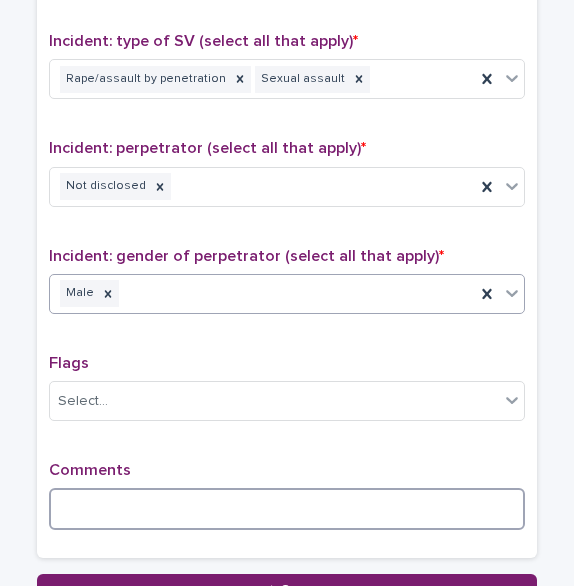 click at bounding box center [287, 509] 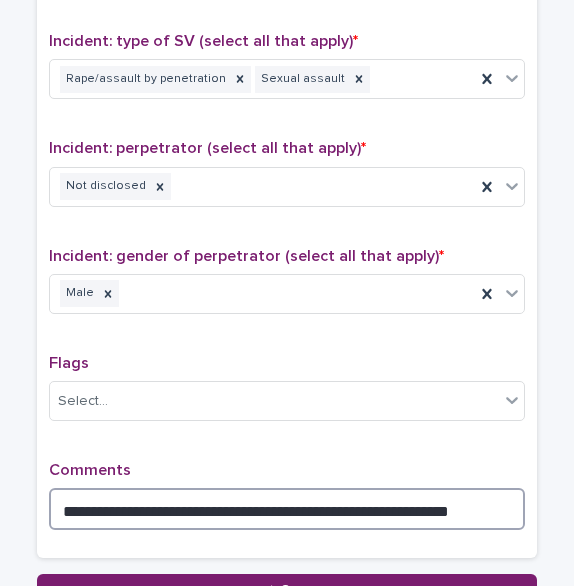 click on "**********" at bounding box center (287, 509) 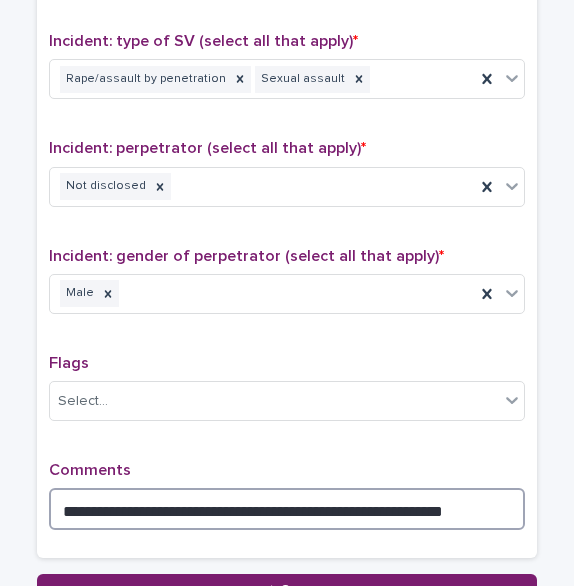 click on "**********" at bounding box center (287, 509) 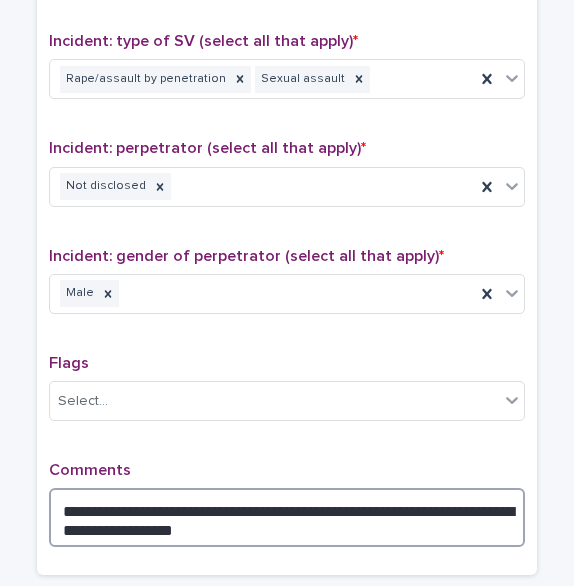 click on "**********" at bounding box center (287, 517) 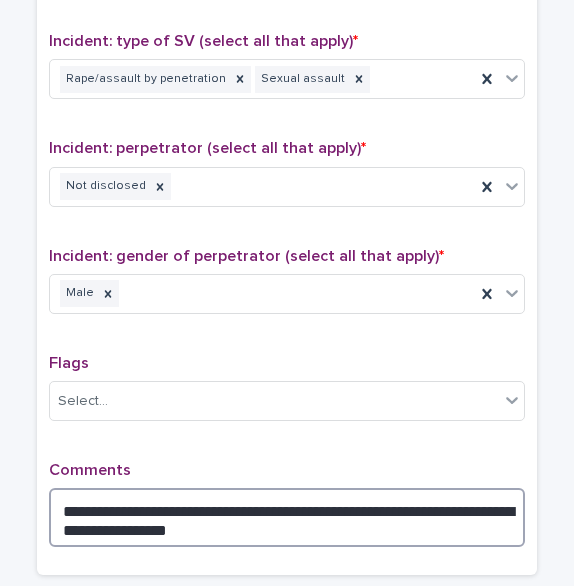 click on "**********" at bounding box center [287, 517] 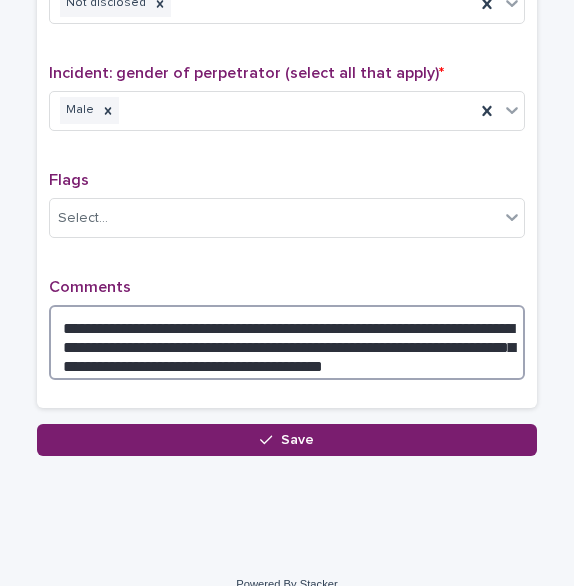 scroll, scrollTop: 1655, scrollLeft: 0, axis: vertical 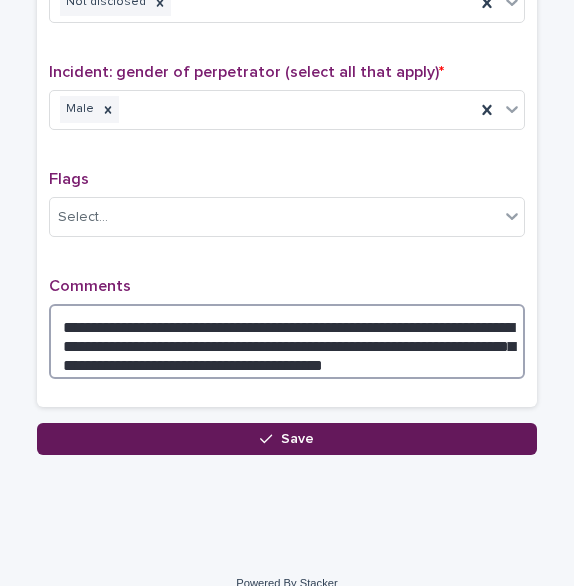 type on "**********" 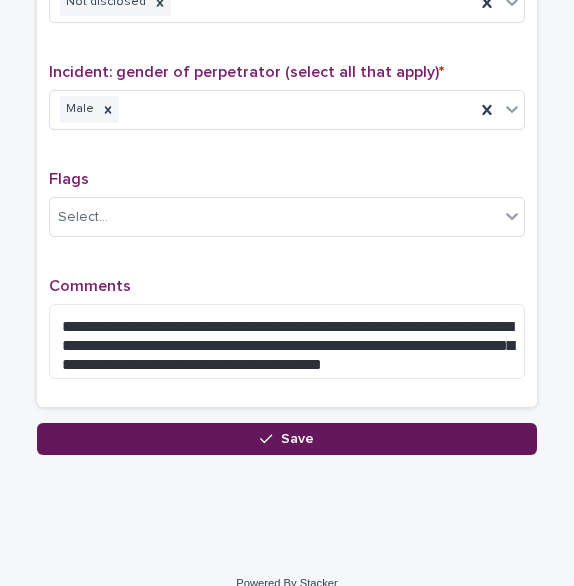 click on "Save" at bounding box center [287, 439] 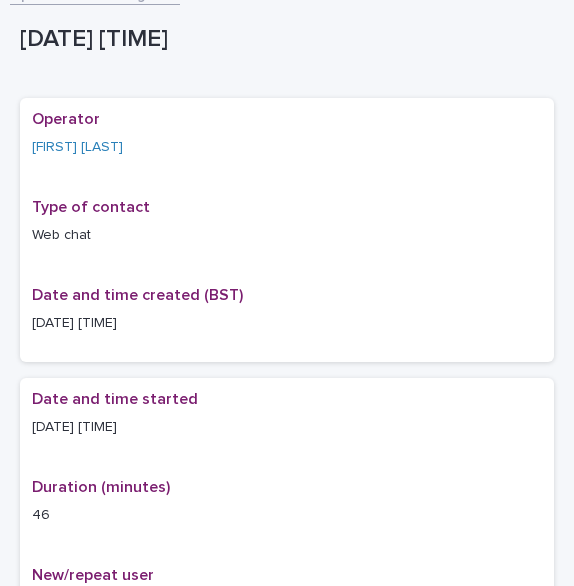 scroll, scrollTop: 0, scrollLeft: 0, axis: both 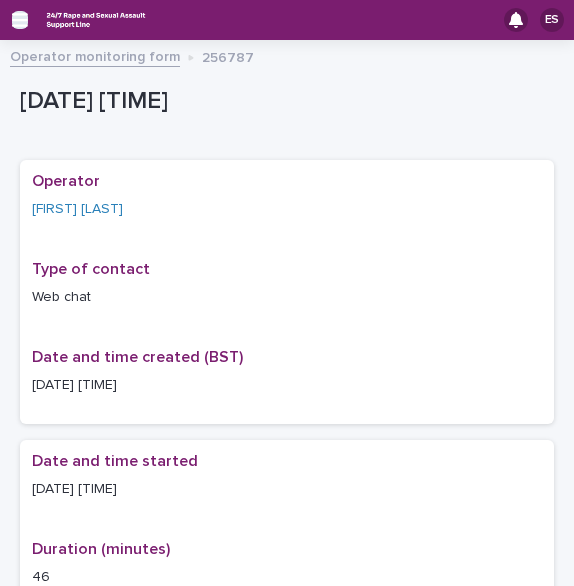 click 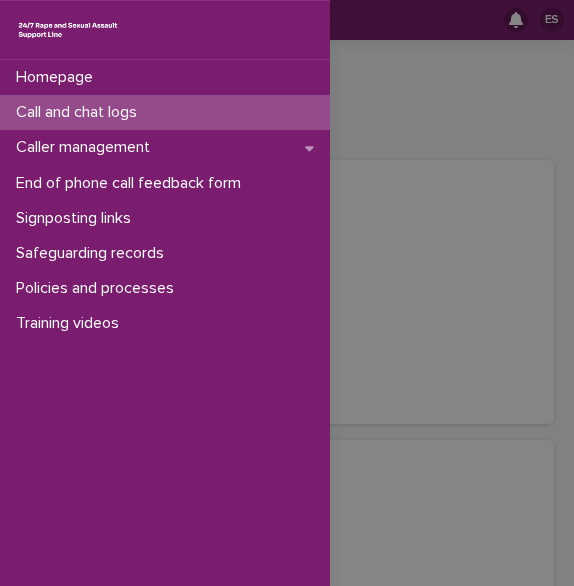 click on "Call and chat logs" at bounding box center [165, 112] 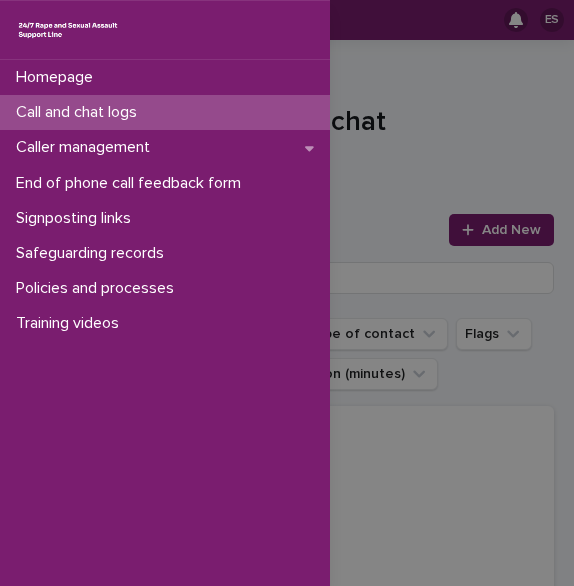 click on "Homepage Call and chat logs Caller management End of phone call feedback form Signposting links Safeguarding records Policies and processes Training videos" at bounding box center (287, 293) 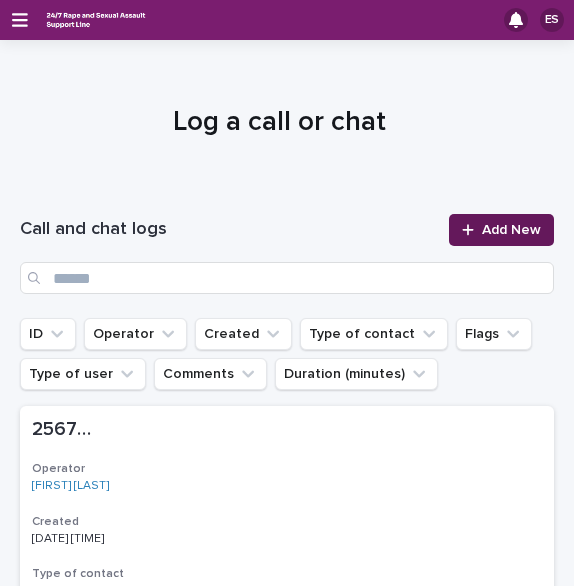 click at bounding box center (472, 230) 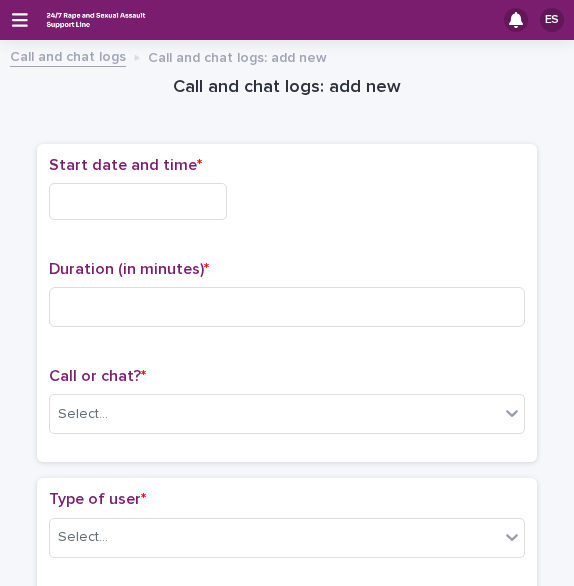 click at bounding box center [138, 201] 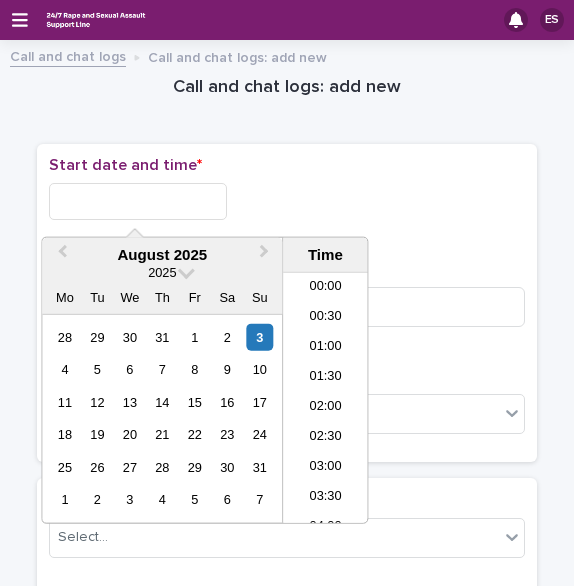 scroll, scrollTop: 1190, scrollLeft: 0, axis: vertical 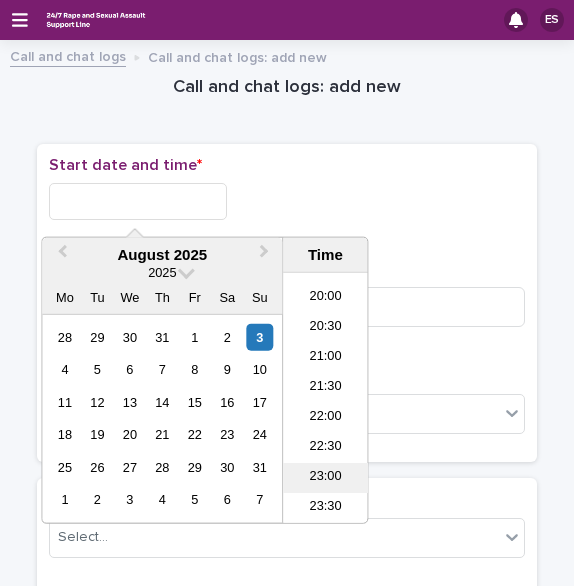 click on "23:00" at bounding box center [325, 478] 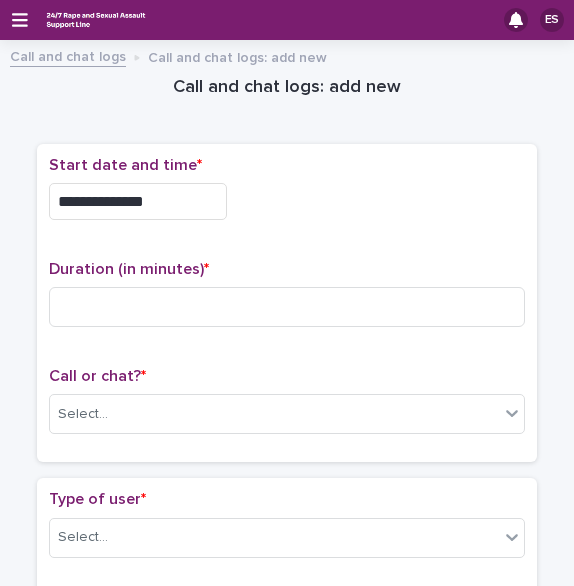 click on "**********" at bounding box center (138, 201) 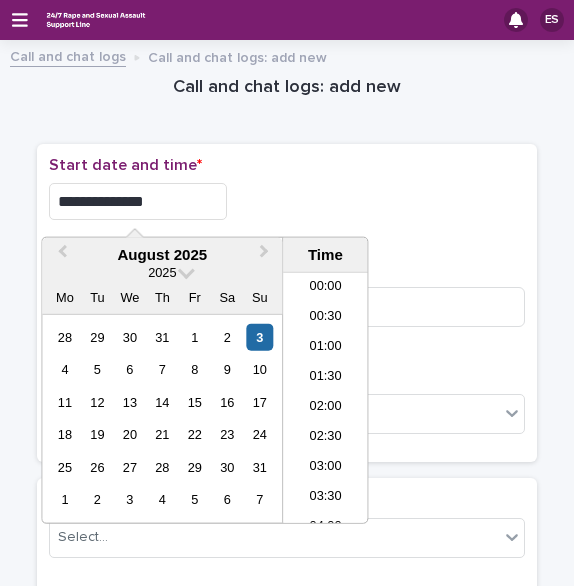 scroll, scrollTop: 1190, scrollLeft: 0, axis: vertical 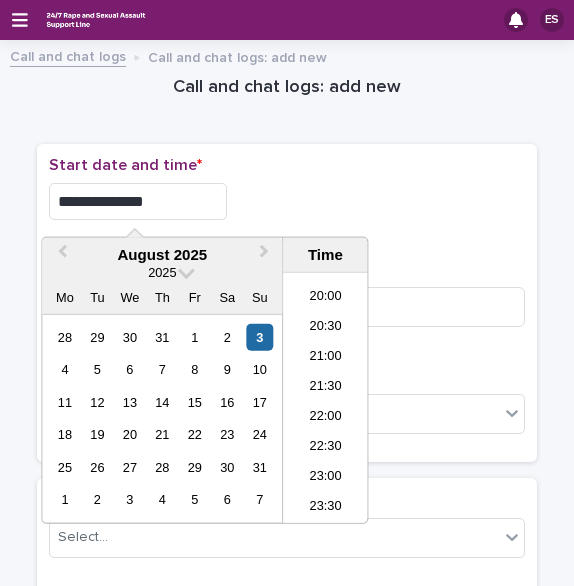 type on "**********" 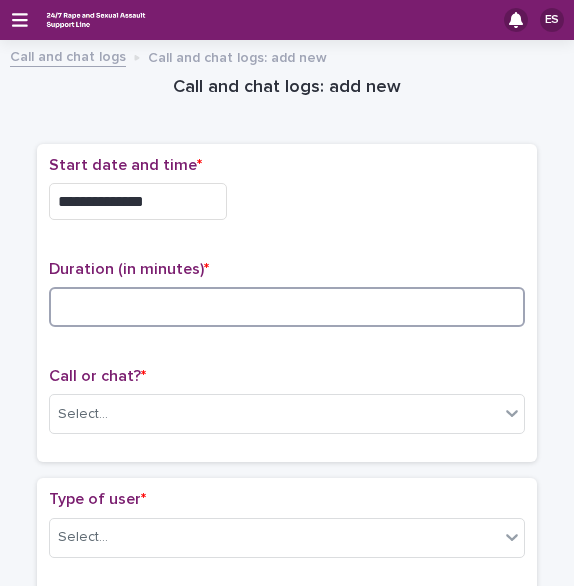 click at bounding box center (287, 307) 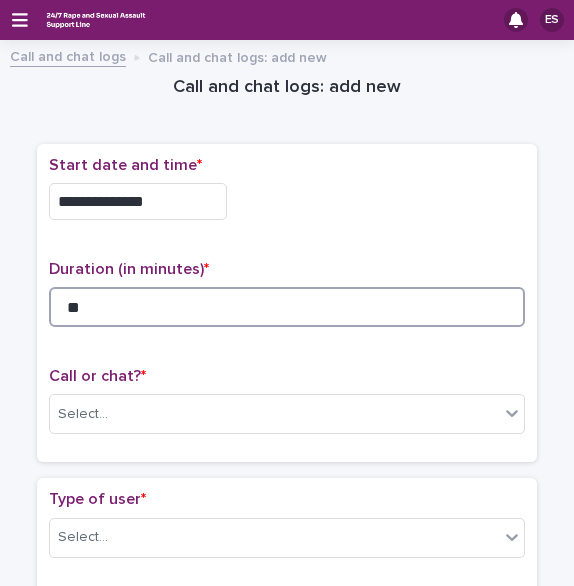 scroll, scrollTop: 146, scrollLeft: 0, axis: vertical 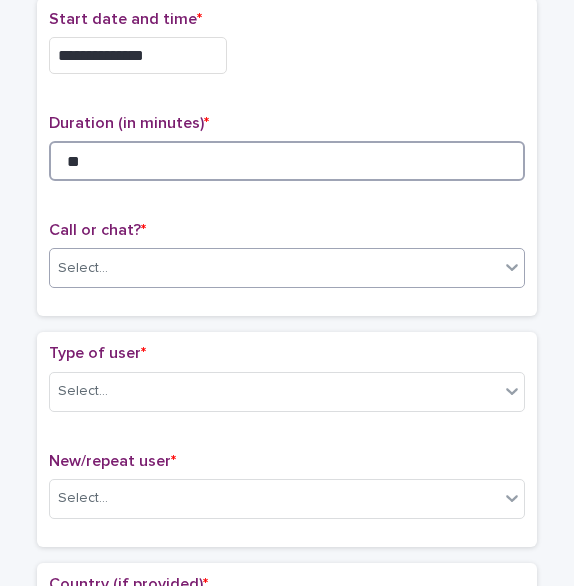 type on "**" 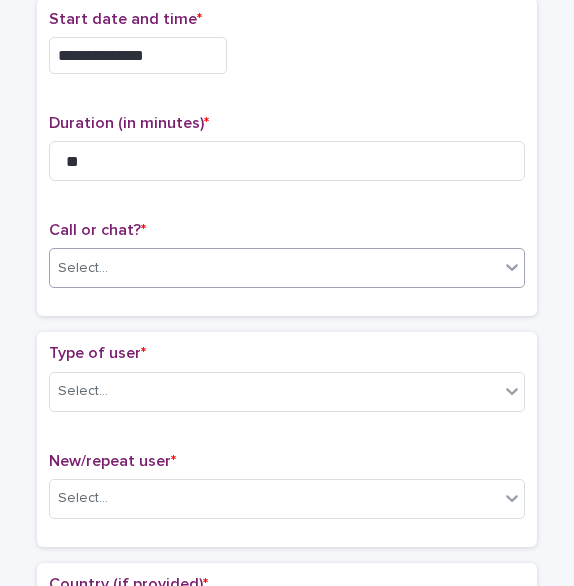 click at bounding box center (111, 267) 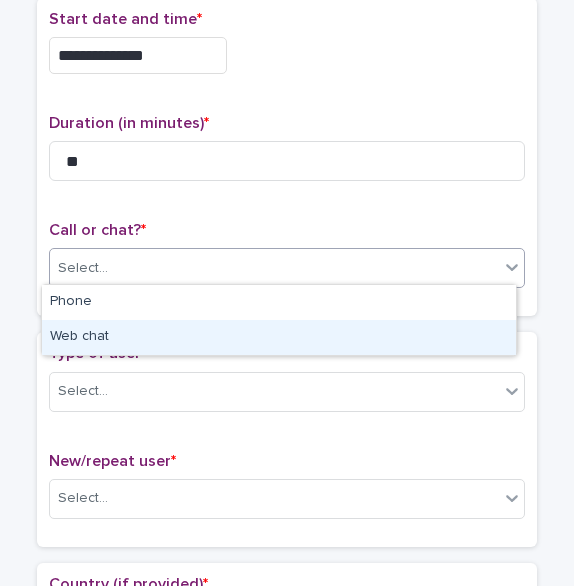 click on "Web chat" at bounding box center (279, 337) 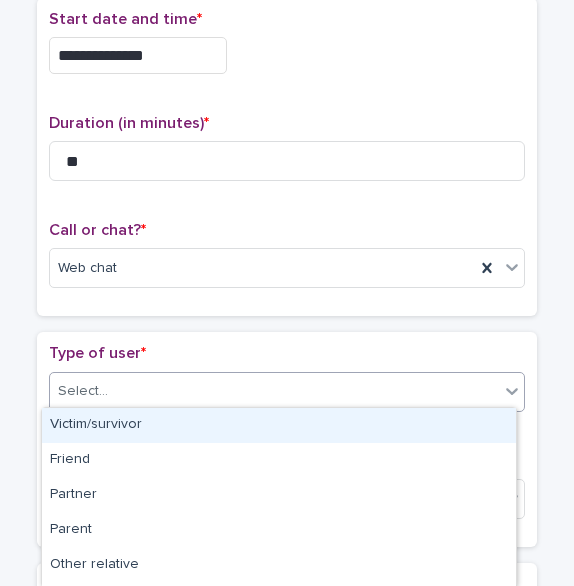 click on "Select..." at bounding box center [83, 391] 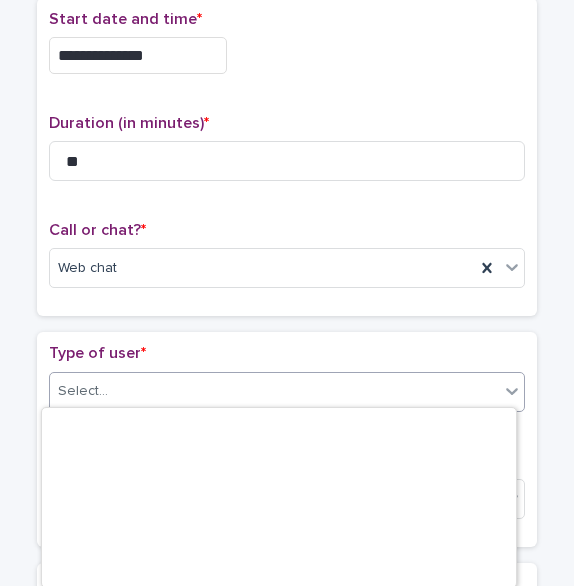 scroll, scrollTop: 346, scrollLeft: 0, axis: vertical 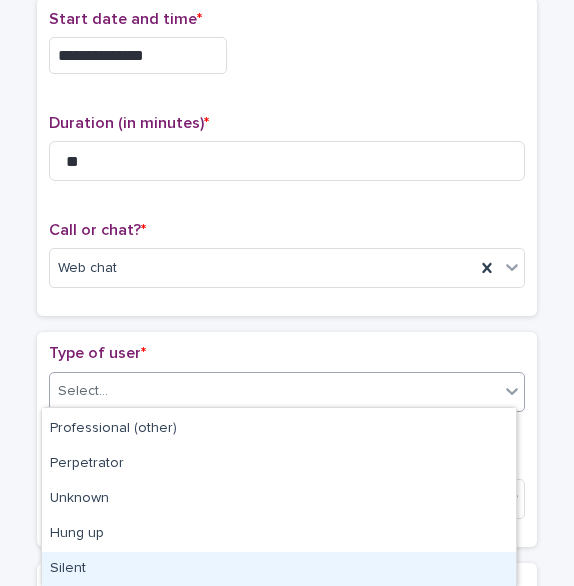 click on "Silent" at bounding box center [279, 569] 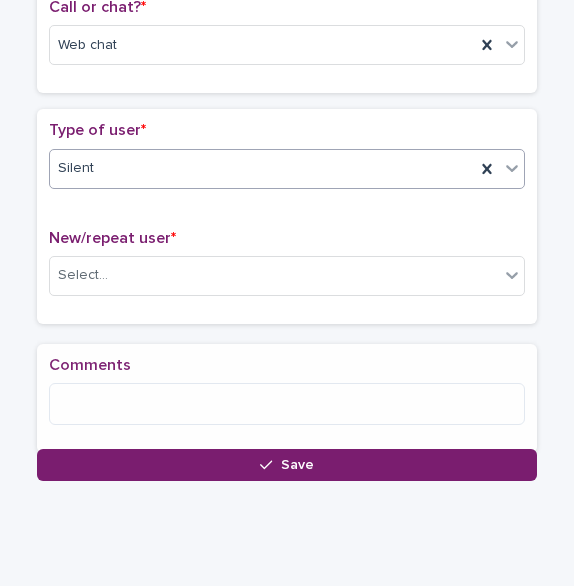 scroll, scrollTop: 390, scrollLeft: 0, axis: vertical 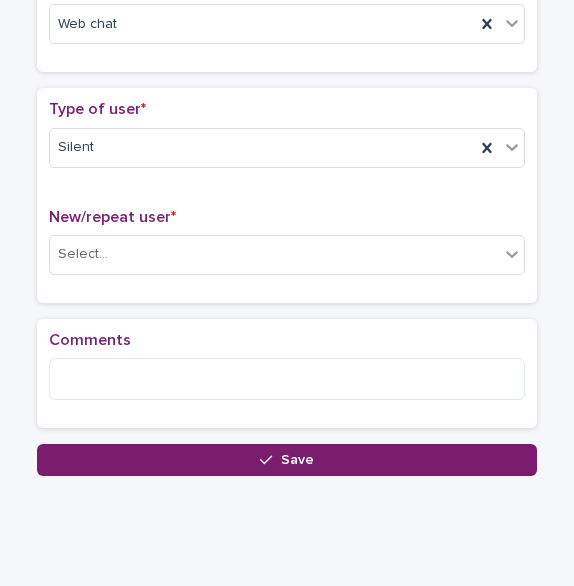 click on "New/repeat user * Select..." at bounding box center (287, 249) 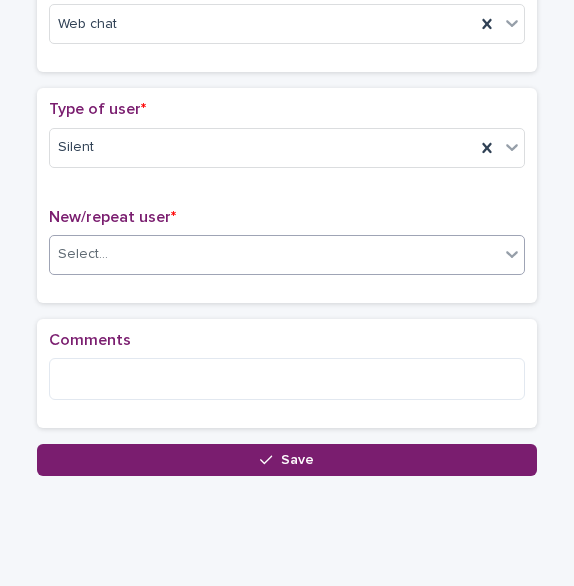 click on "Select..." at bounding box center (274, 254) 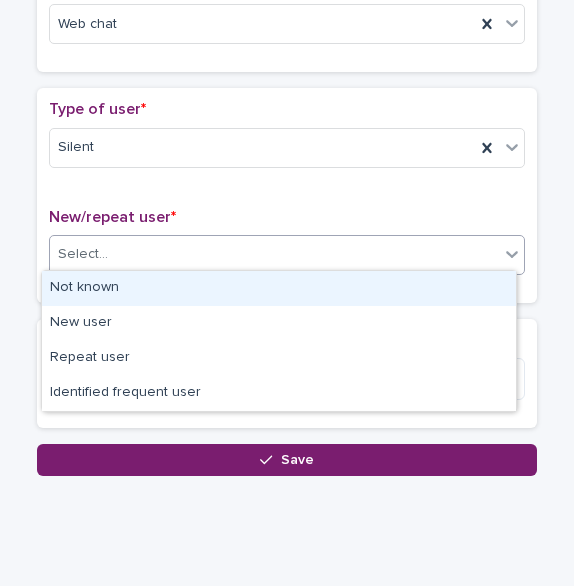 click on "Not known" at bounding box center (279, 288) 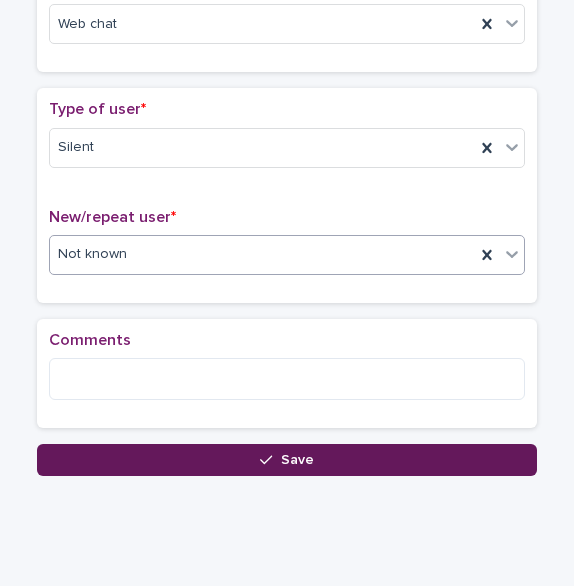 click on "Save" at bounding box center [287, 460] 